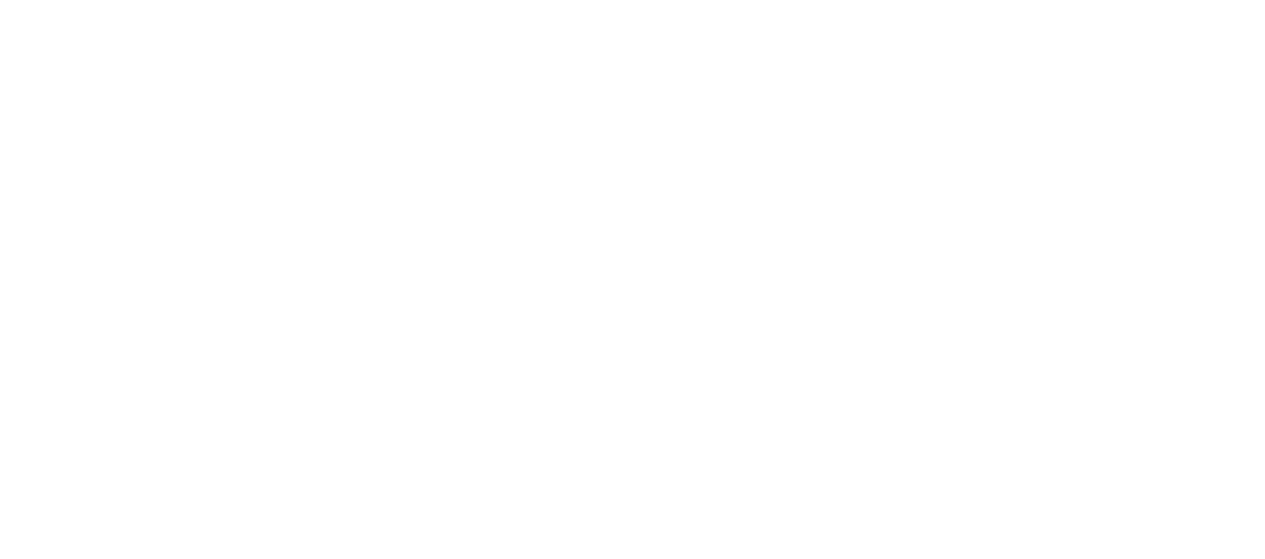 scroll, scrollTop: 0, scrollLeft: 0, axis: both 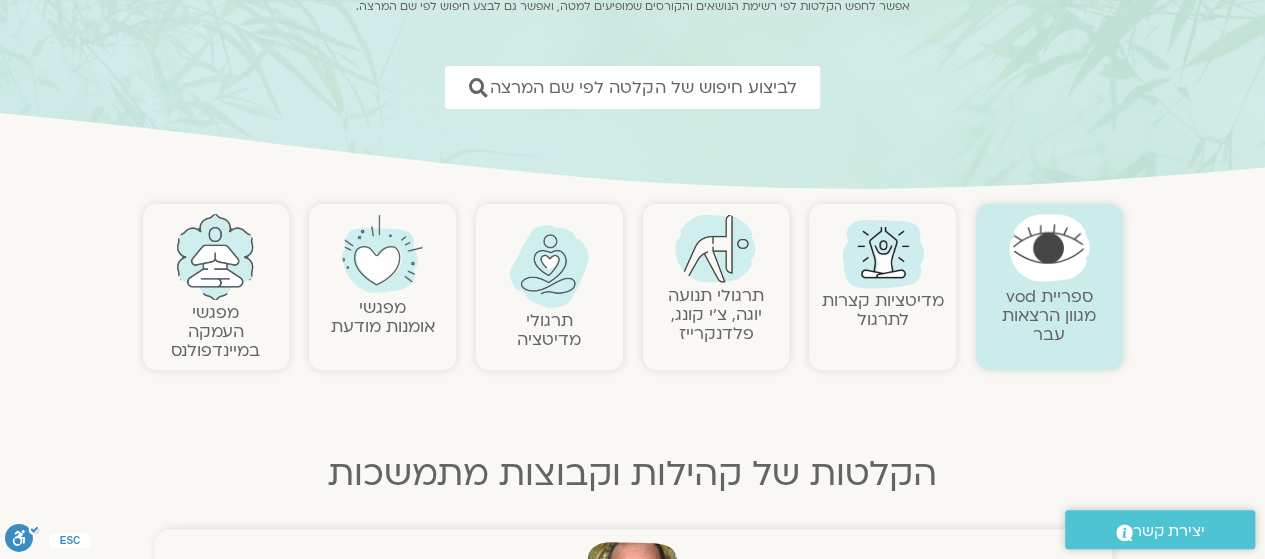 click on "מפגשי   העמקה במיינדפולנס" at bounding box center [215, 331] 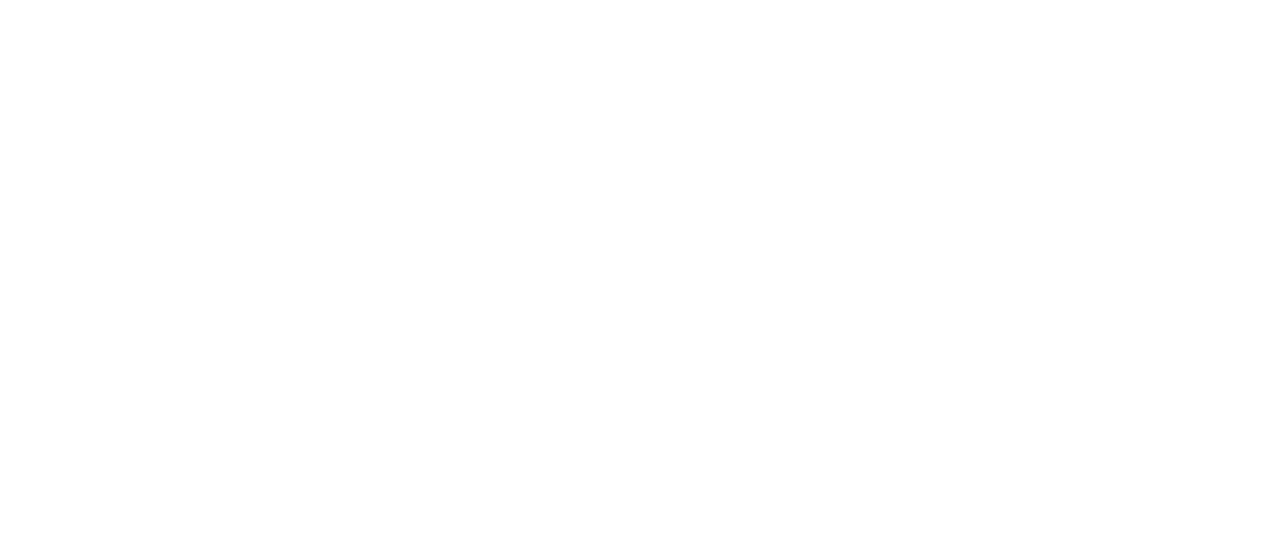 scroll, scrollTop: 0, scrollLeft: 0, axis: both 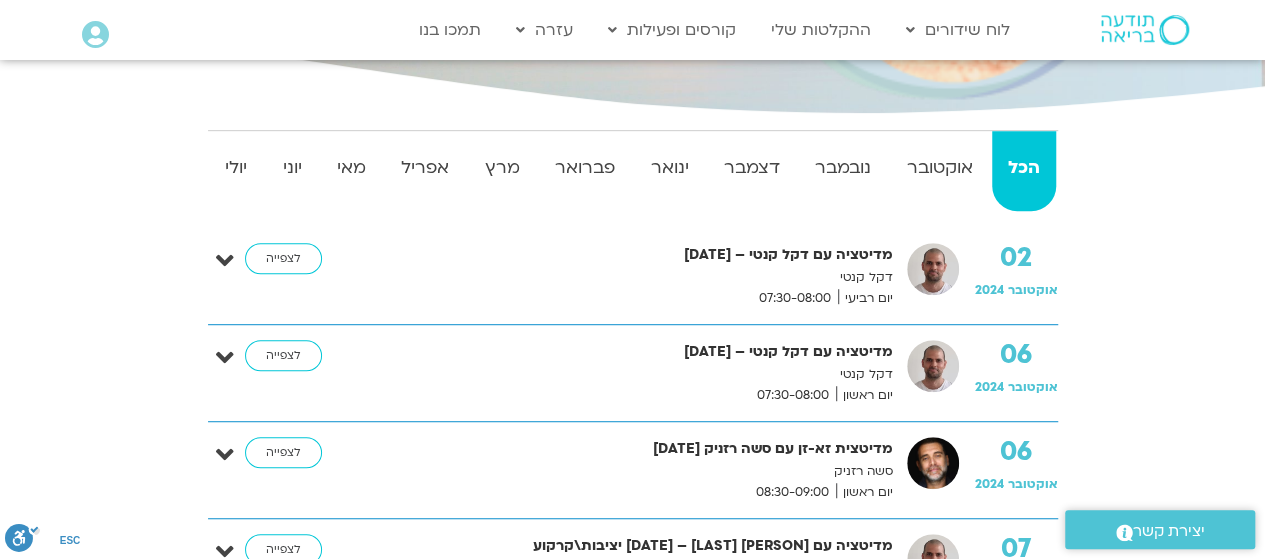 click on "מדיטציה עם דקל קנטי – 02/10/24
דקל קנטי
יום רביעי
07:30-08:00" at bounding box center [635, 276] 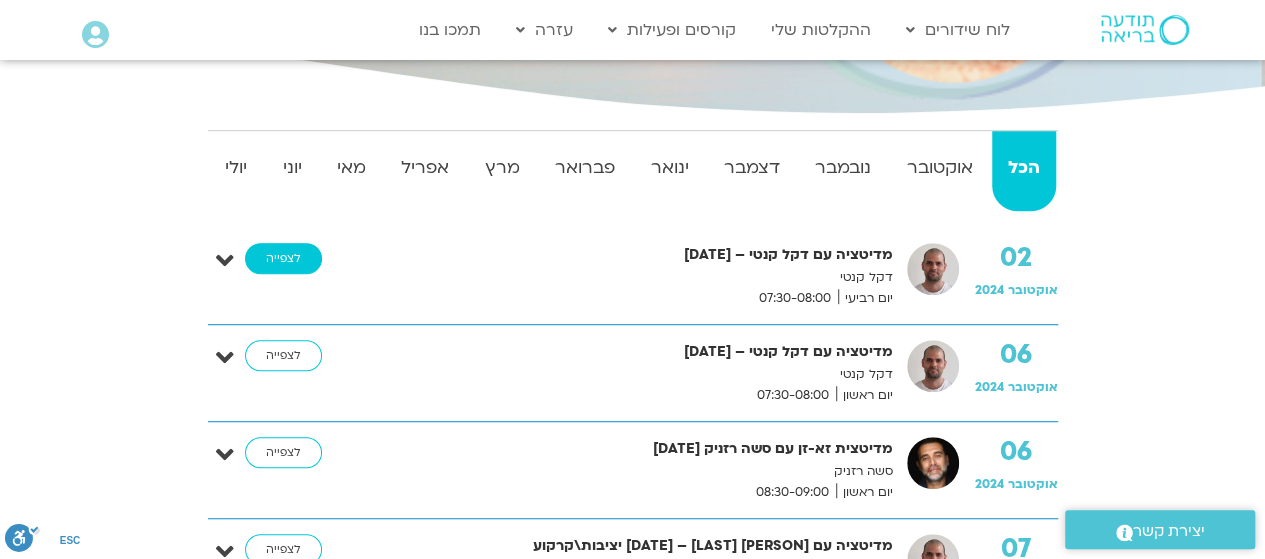 click on "לצפייה" at bounding box center (283, 259) 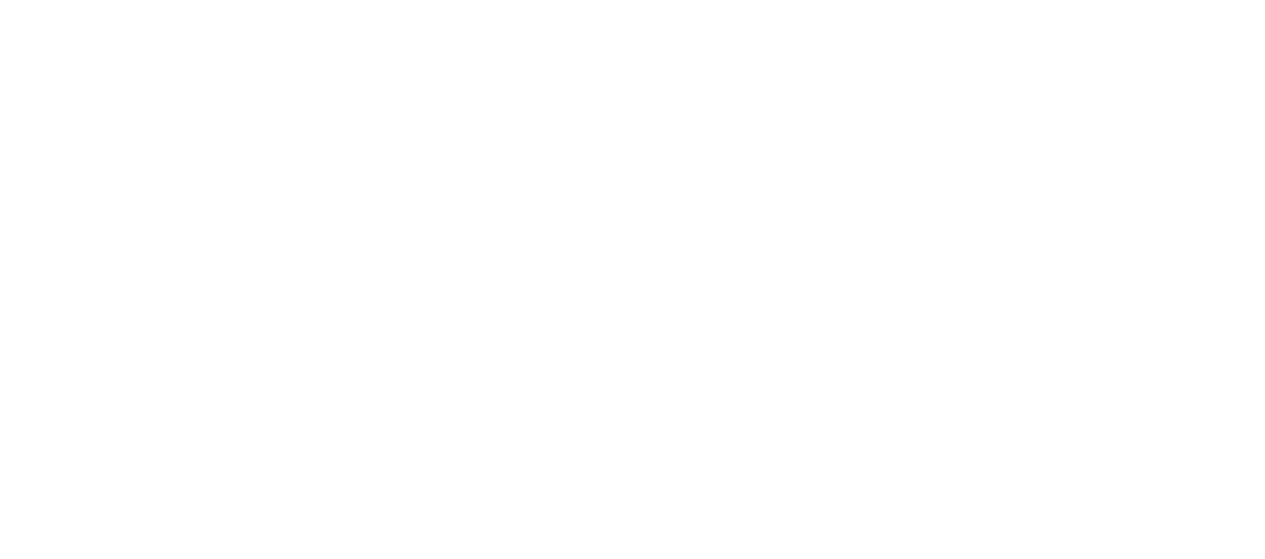 scroll, scrollTop: 0, scrollLeft: 0, axis: both 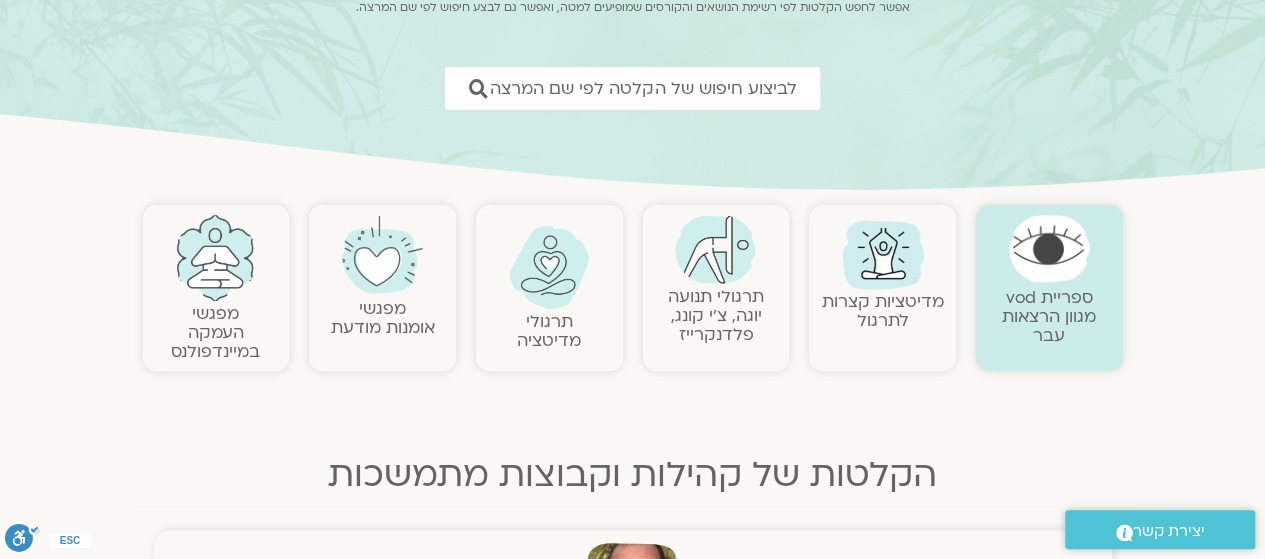 click on "מדיטציות קצרות לתרגול" at bounding box center (883, 311) 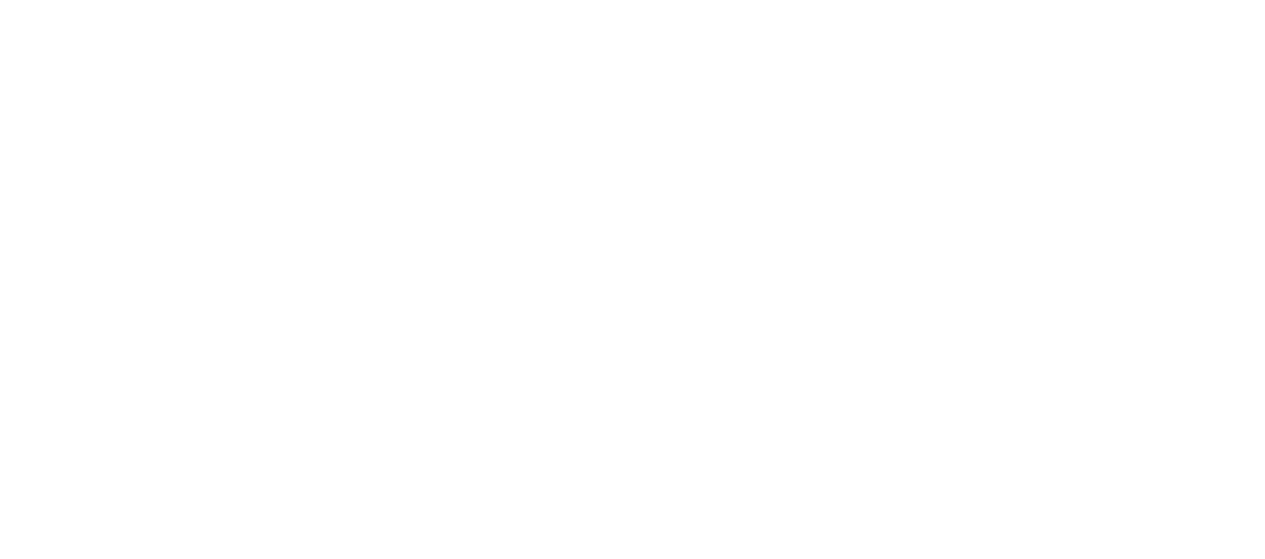 scroll, scrollTop: 0, scrollLeft: 0, axis: both 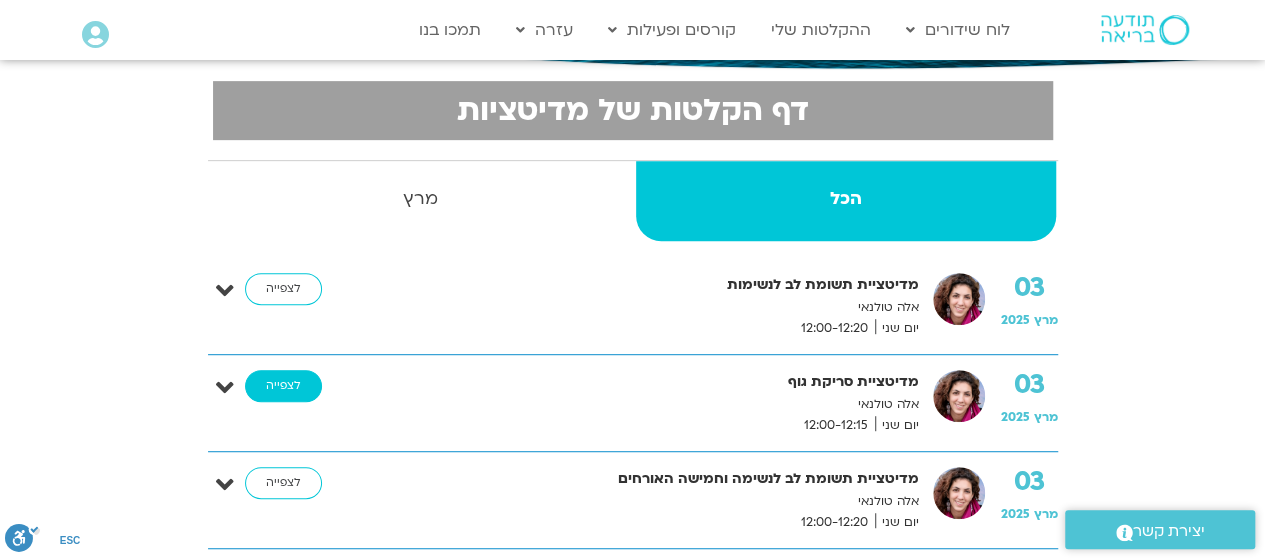 click on "לצפייה" at bounding box center [283, 386] 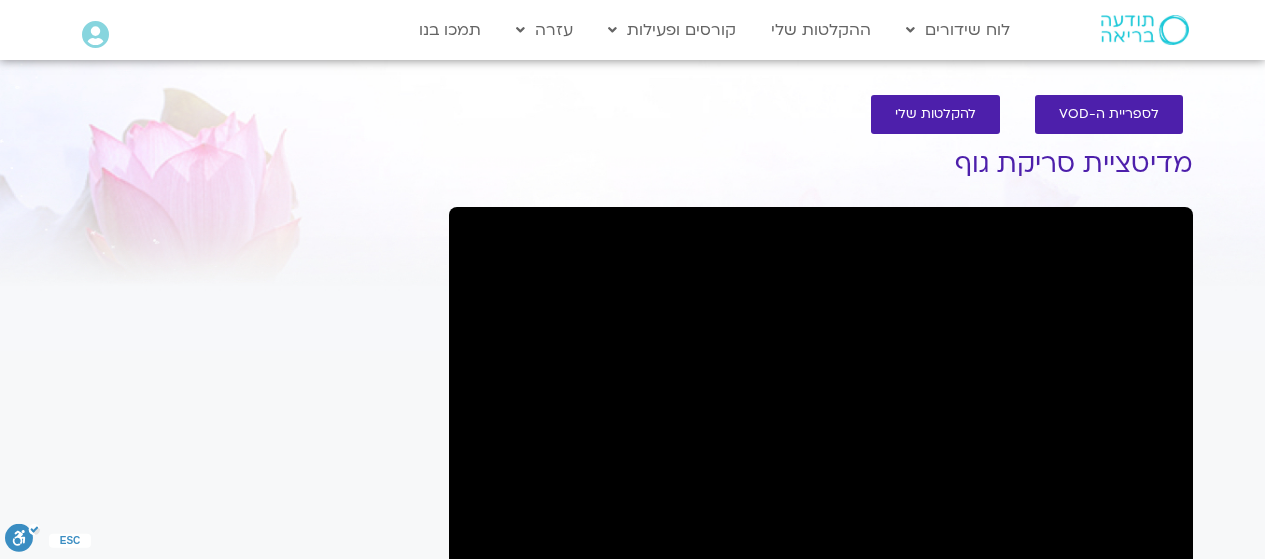 scroll, scrollTop: 0, scrollLeft: 0, axis: both 